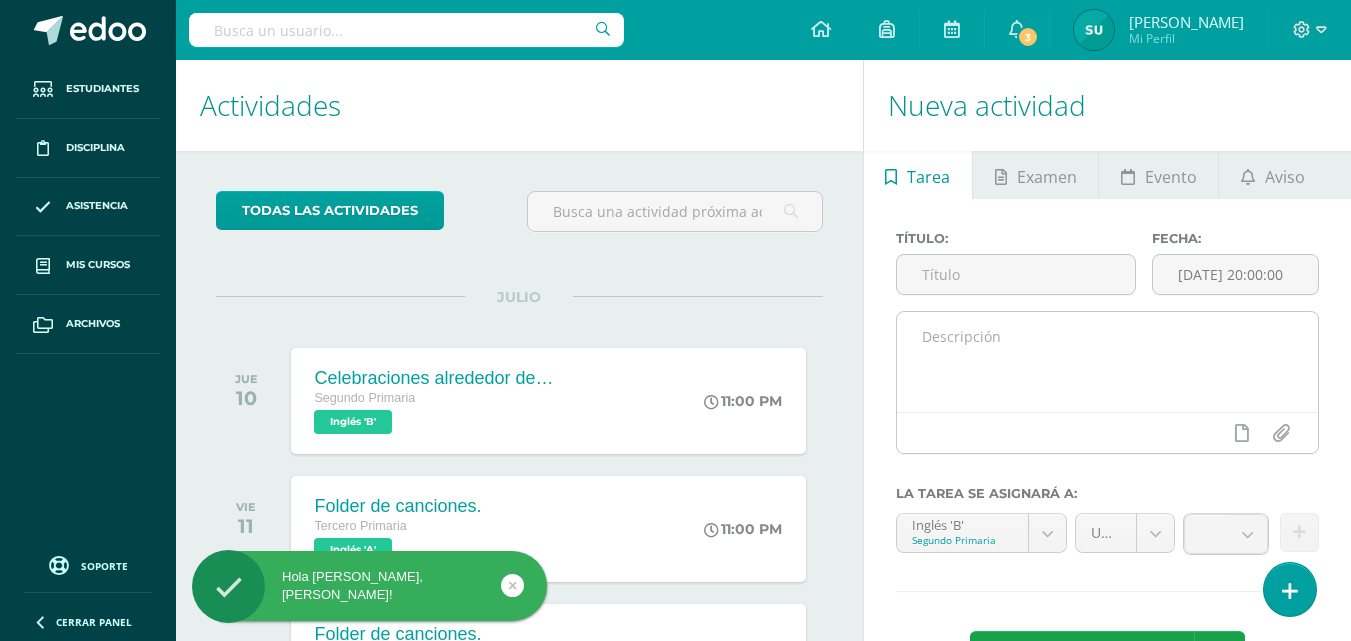 scroll, scrollTop: 0, scrollLeft: 0, axis: both 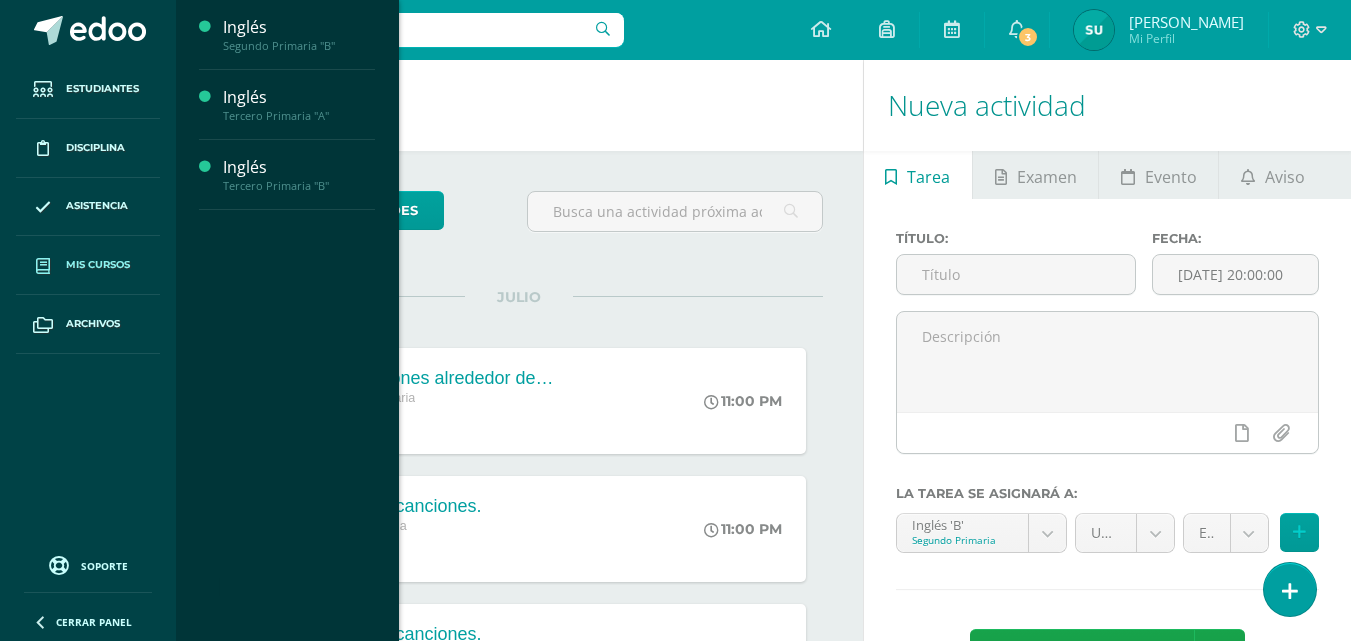 click on "Mis cursos" at bounding box center (98, 265) 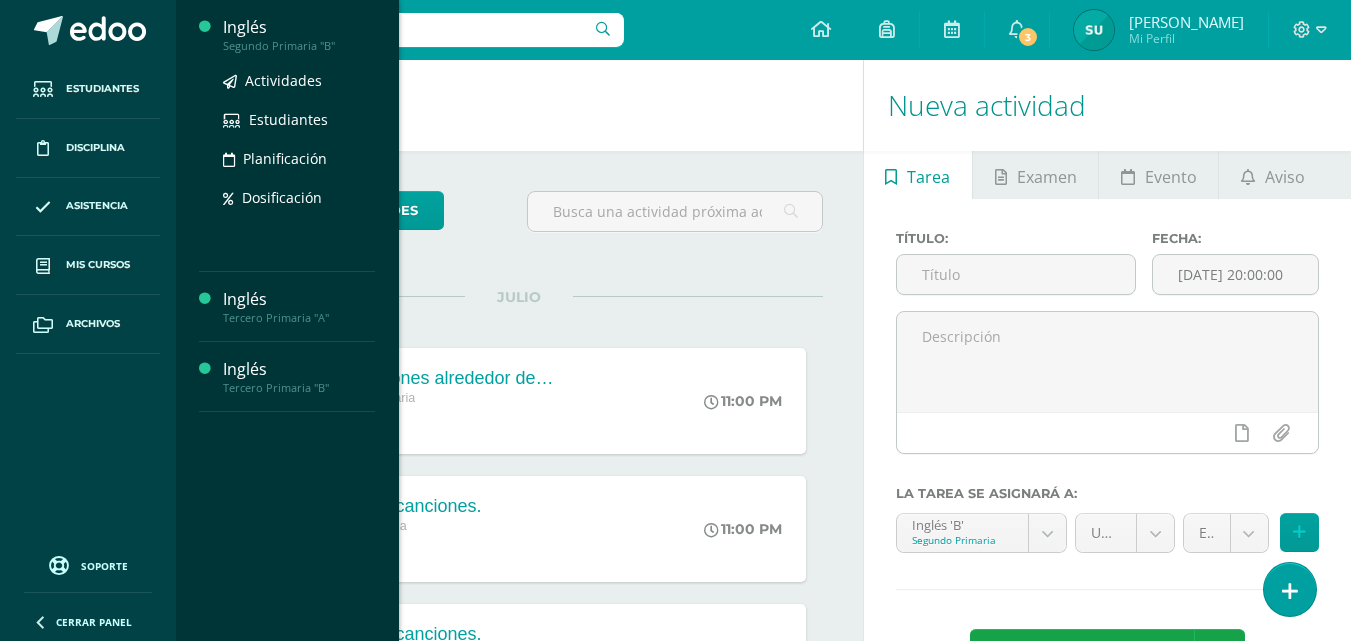 click on "Inglés" at bounding box center [299, 27] 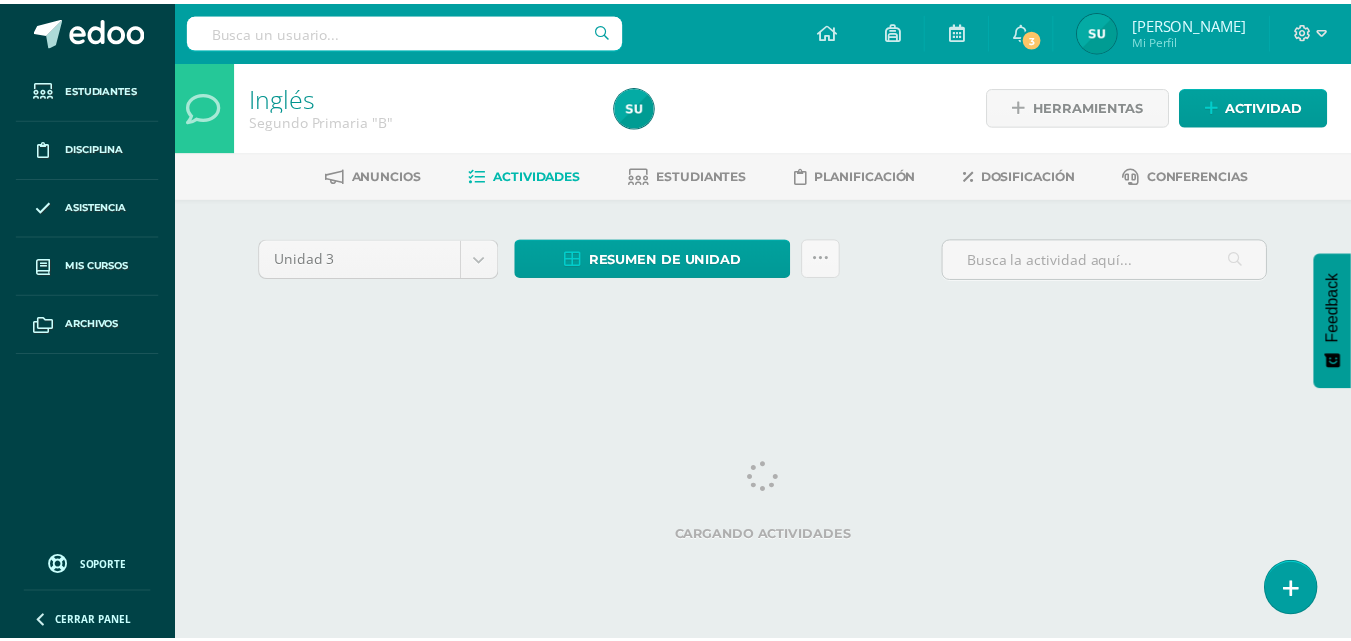 scroll, scrollTop: 0, scrollLeft: 0, axis: both 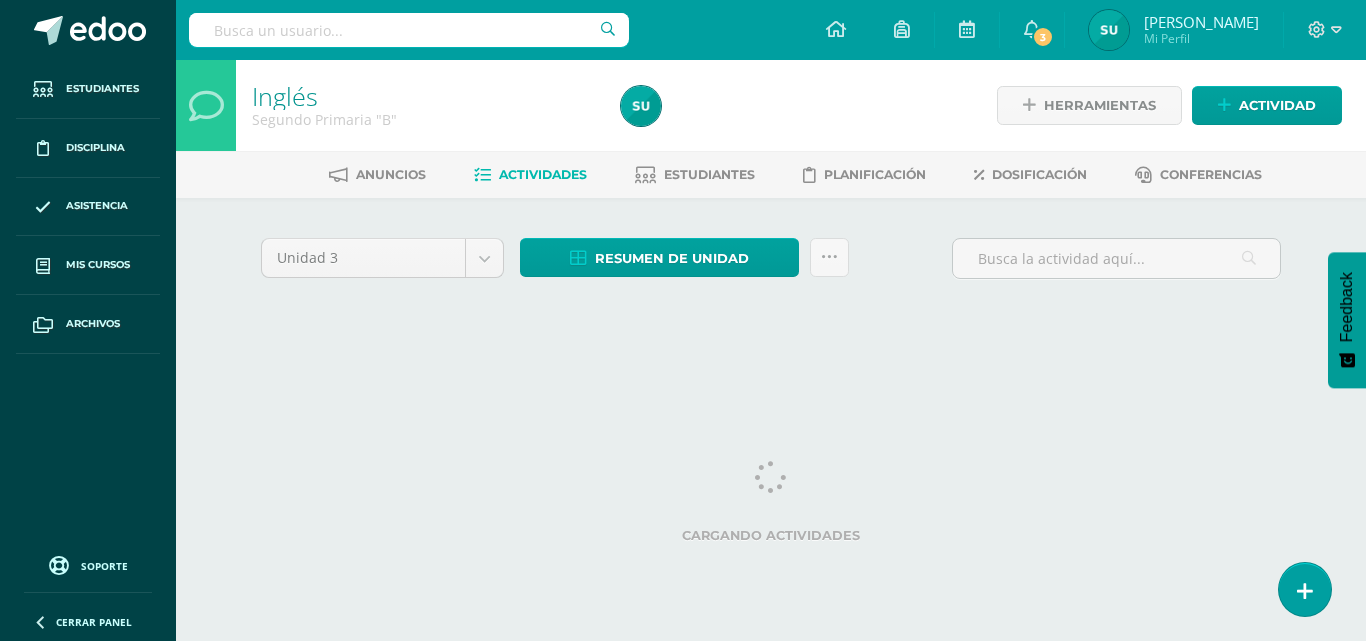 click on "Actividades" at bounding box center (543, 174) 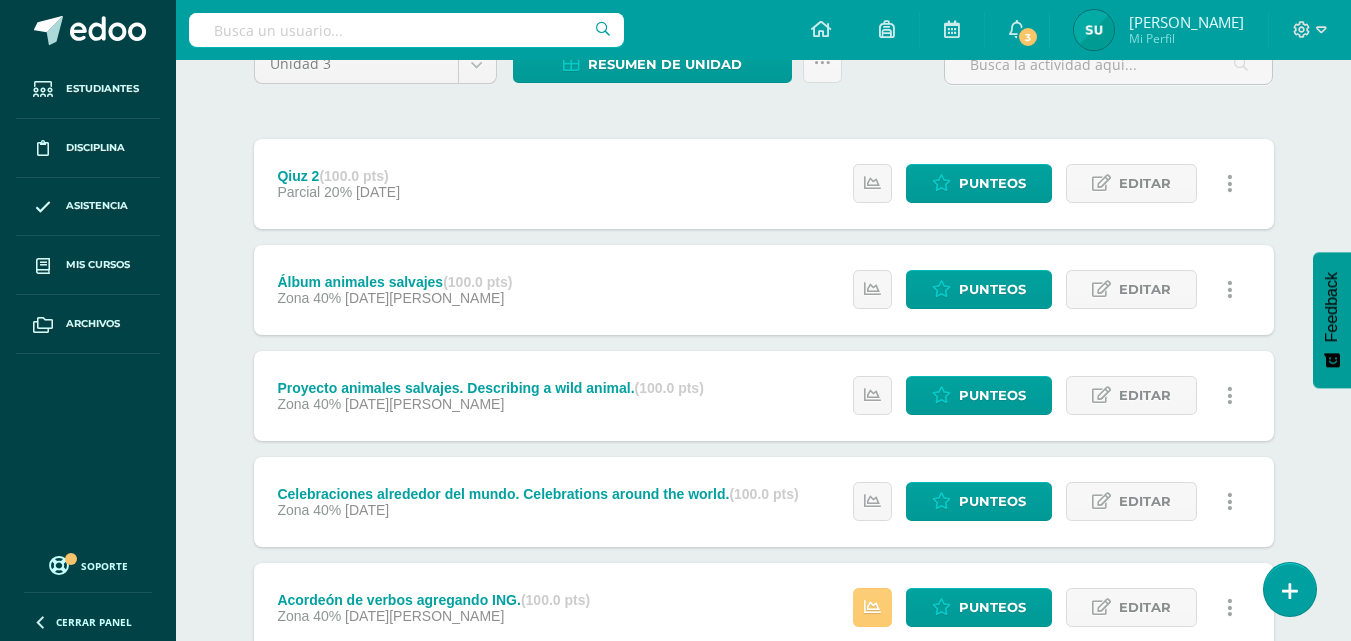 scroll, scrollTop: 200, scrollLeft: 0, axis: vertical 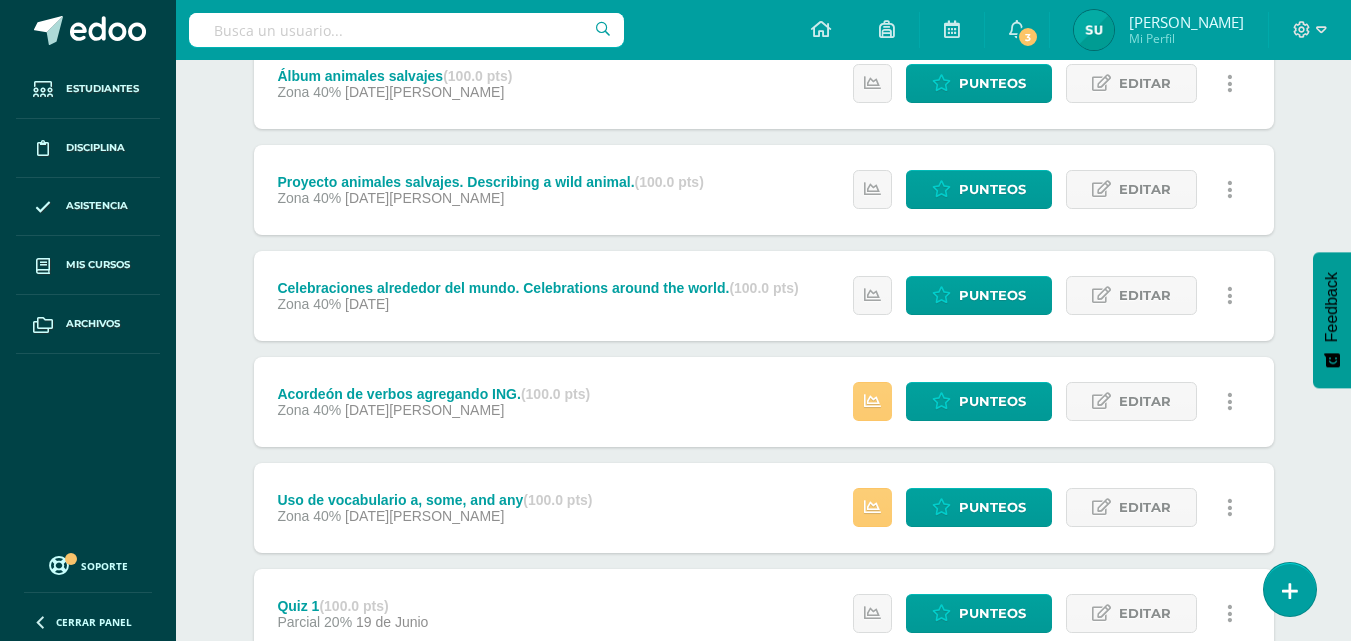 click on "Celebraciones alrededor del mundo. Celebrations around the world.  (100.0 pts)" at bounding box center [537, 288] 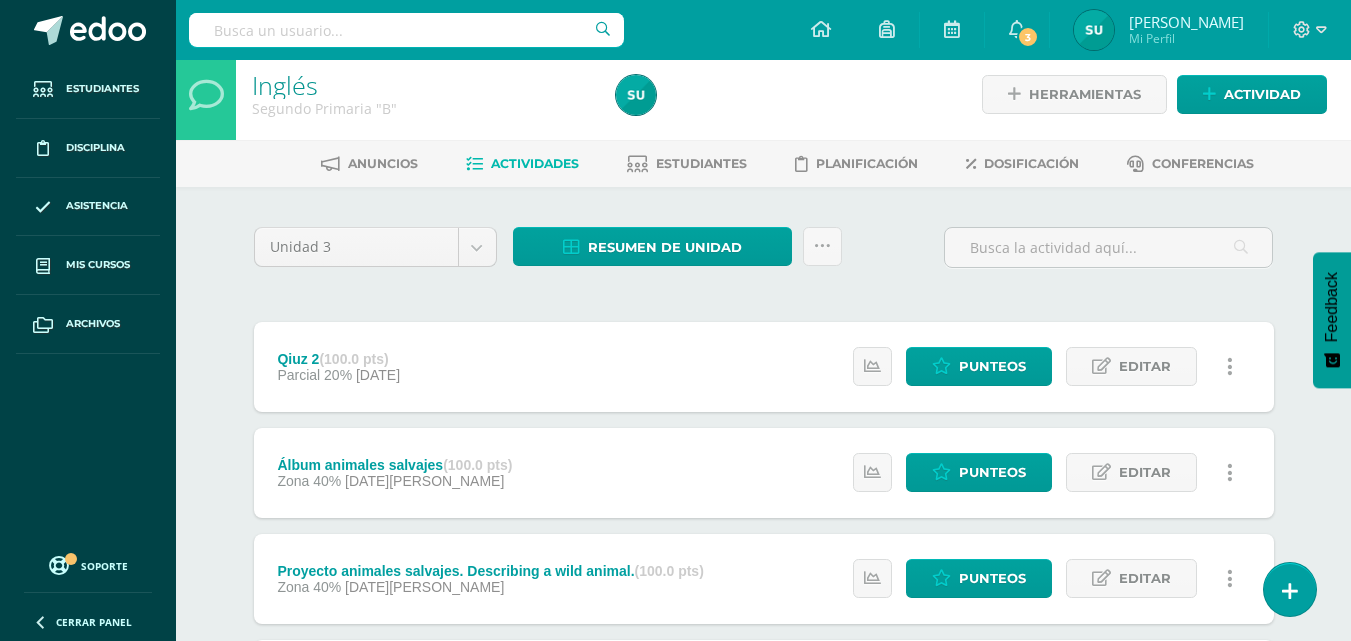 scroll, scrollTop: 0, scrollLeft: 0, axis: both 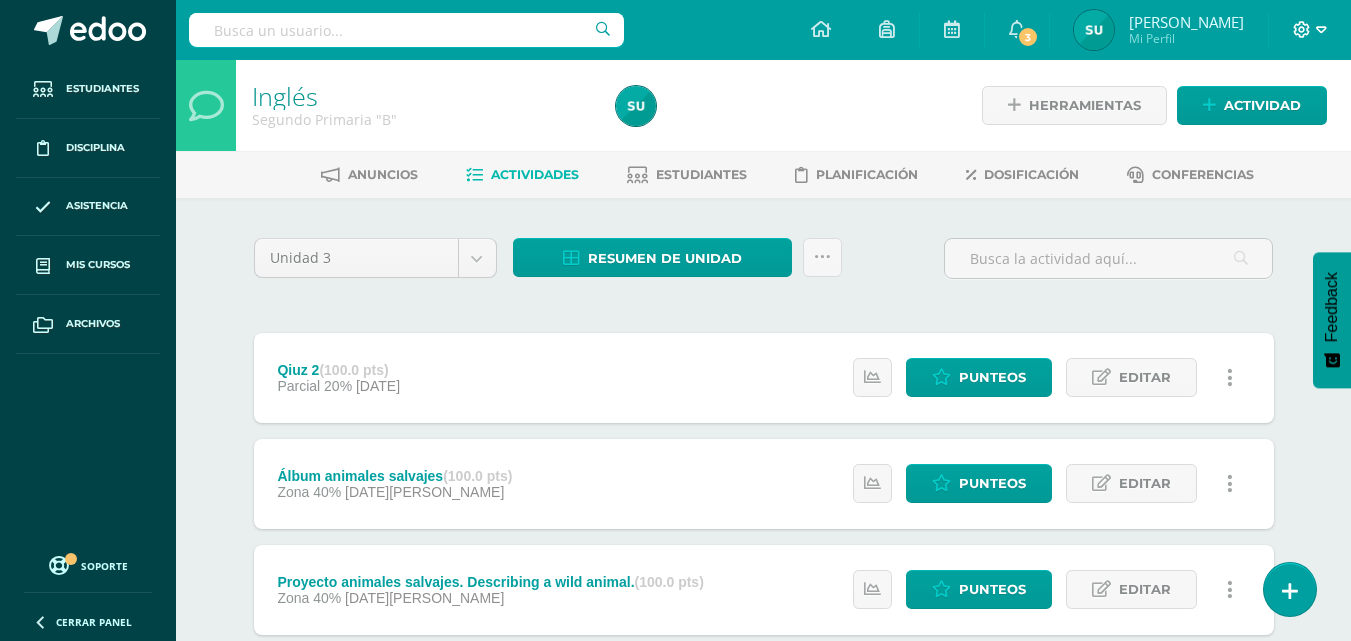 click 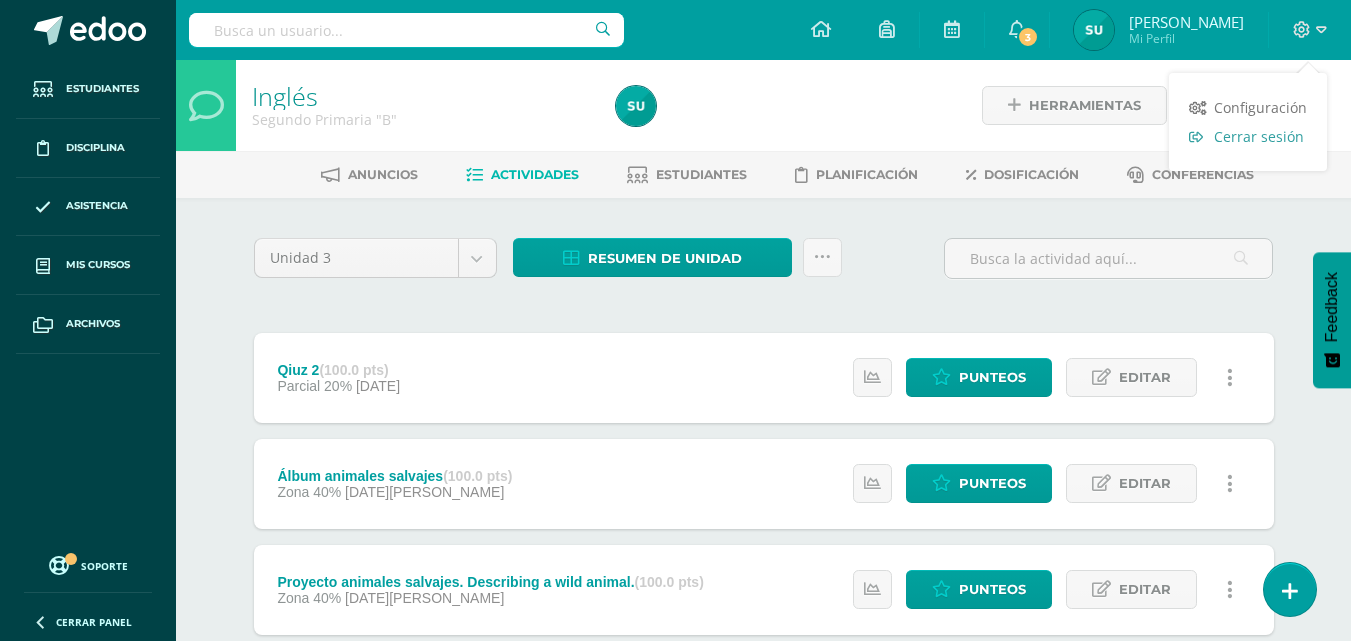 click on "Cerrar sesión" at bounding box center [1259, 136] 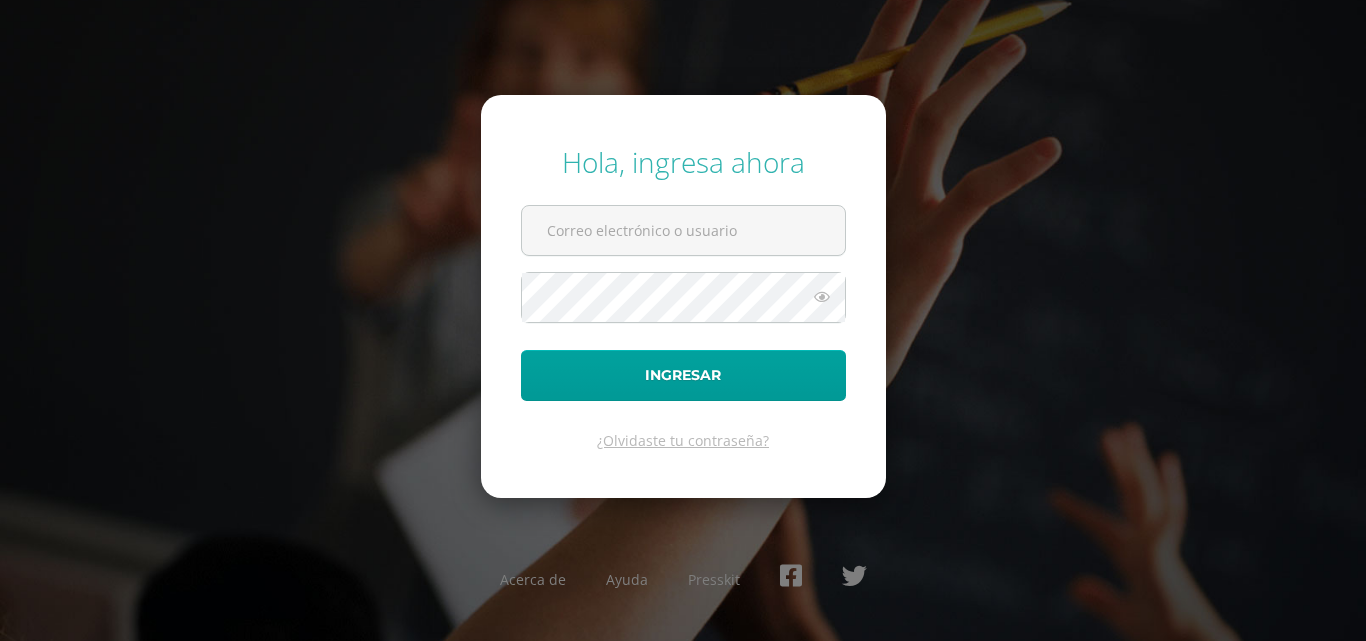 scroll, scrollTop: 0, scrollLeft: 0, axis: both 